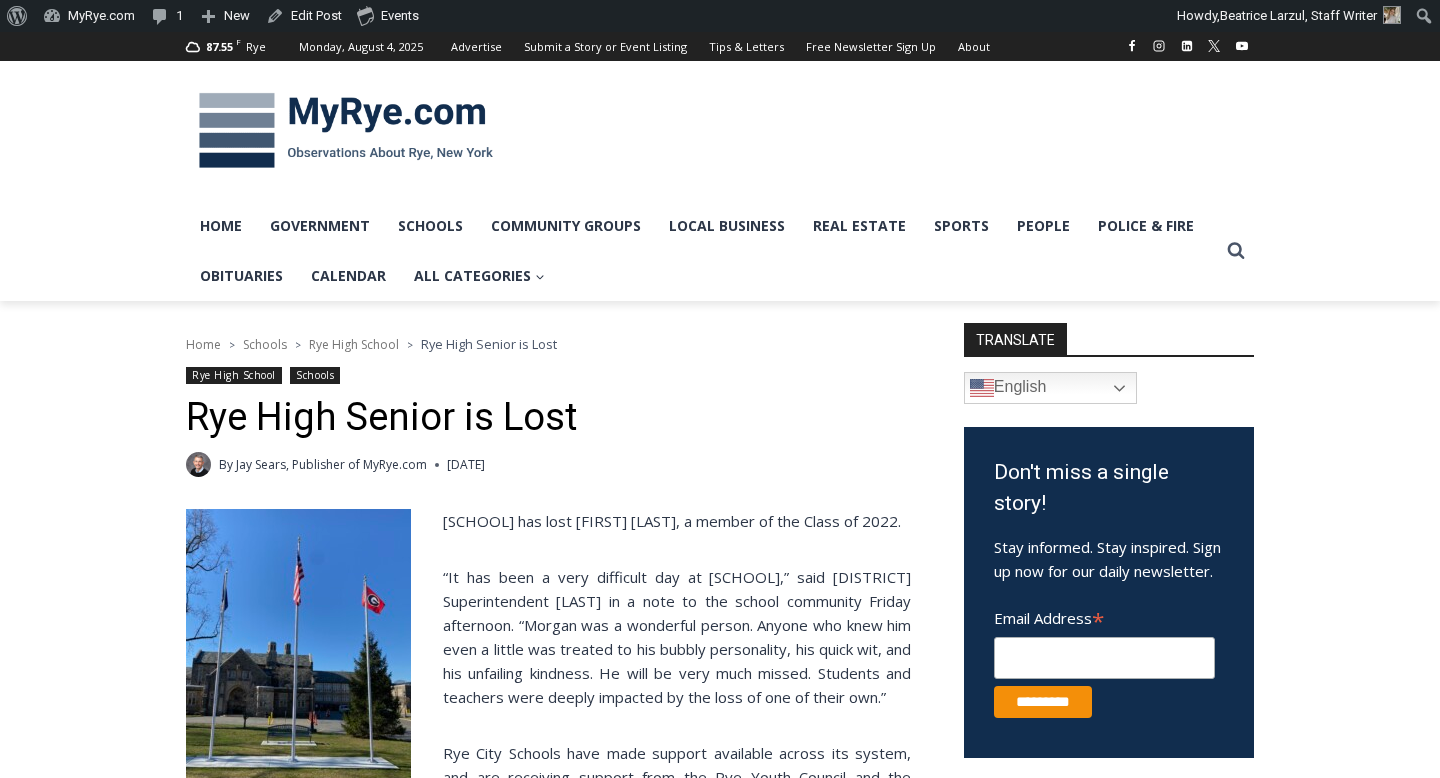 scroll, scrollTop: 0, scrollLeft: 0, axis: both 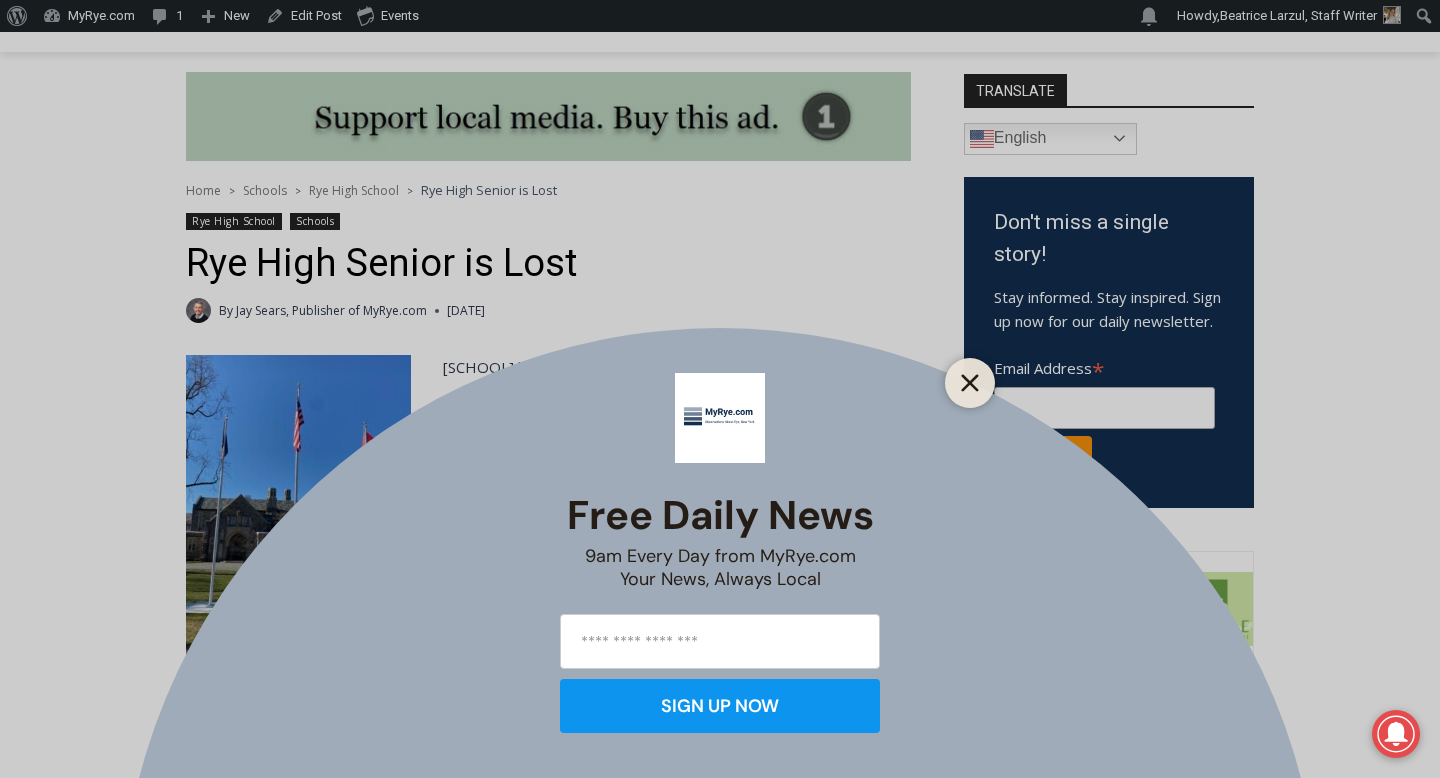 click at bounding box center [970, 383] 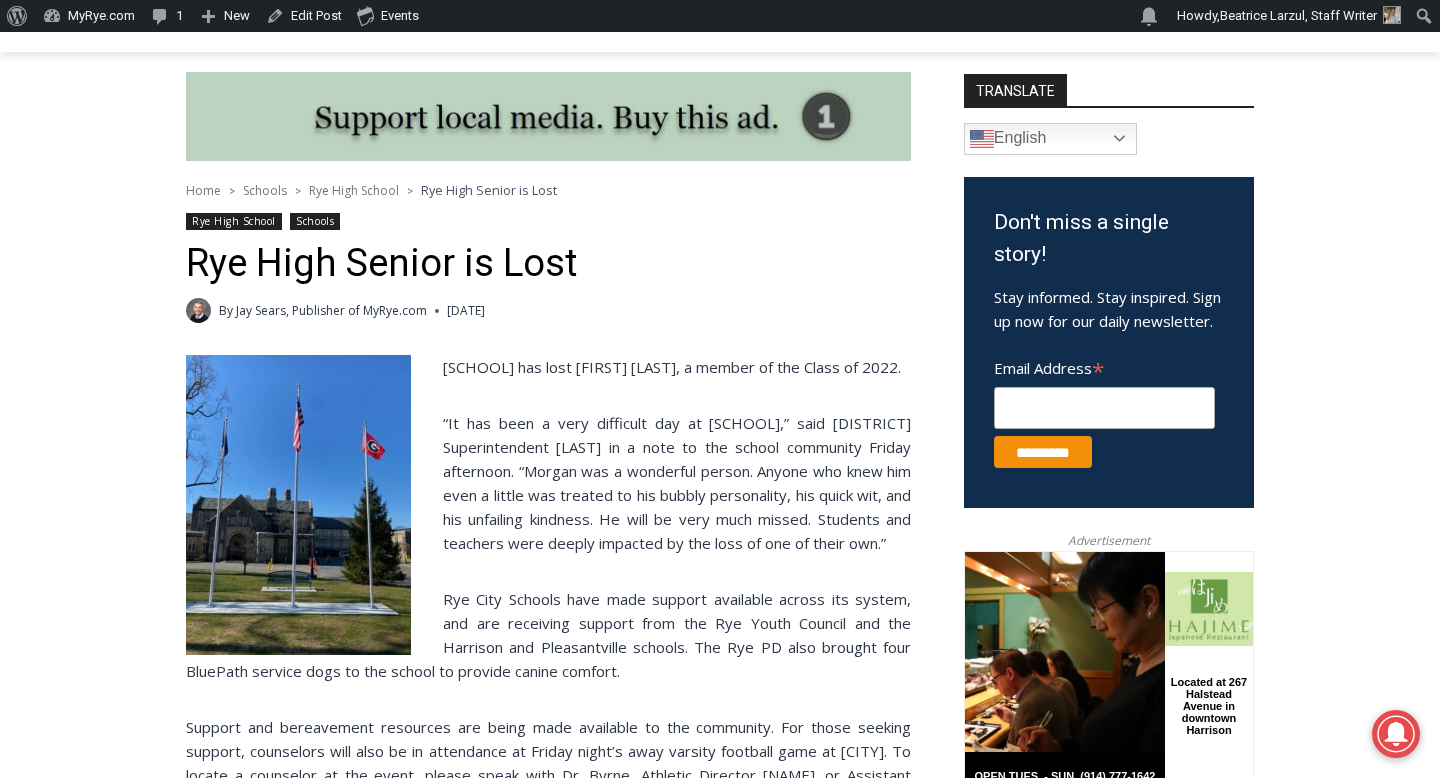 click on "“It has been a very difficult day at Rye High School,” said Rye City Schools Superintendent Eric Byrne in a note to the school community Friday afternoon. “Morgan was a wonderful person. Anyone who knew him even a little was treated to his bubbly personality, his quick wit, and his unfailing kindness. He will be very much missed. Students and teachers were deeply impacted by the loss of one of their own.”" at bounding box center (548, 483) 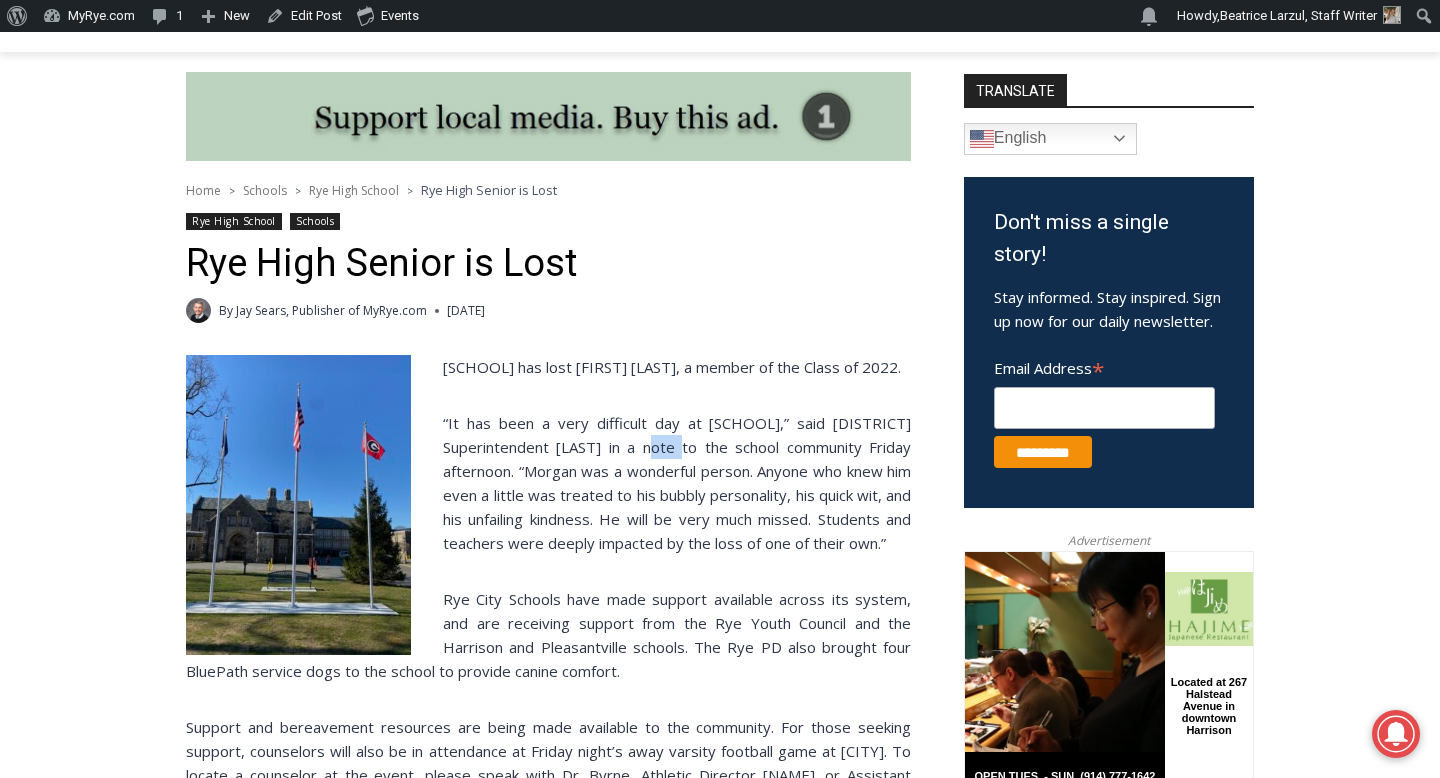 click on "“It has been a very difficult day at Rye High School,” said Rye City Schools Superintendent Eric Byrne in a note to the school community Friday afternoon. “Morgan was a wonderful person. Anyone who knew him even a little was treated to his bubbly personality, his quick wit, and his unfailing kindness. He will be very much missed. Students and teachers were deeply impacted by the loss of one of their own.”" at bounding box center [548, 483] 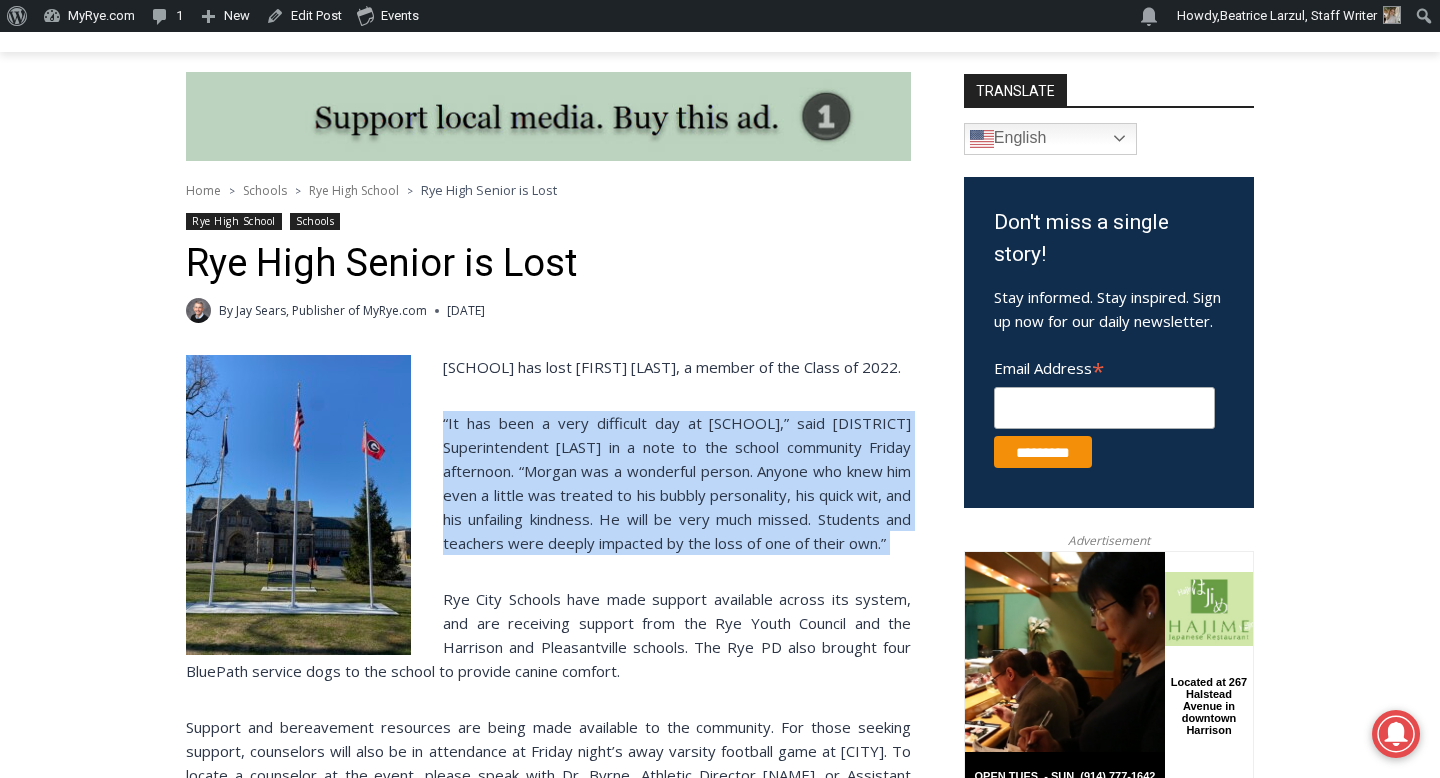 click on "“It has been a very difficult day at Rye High School,” said Rye City Schools Superintendent Eric Byrne in a note to the school community Friday afternoon. “Morgan was a wonderful person. Anyone who knew him even a little was treated to his bubbly personality, his quick wit, and his unfailing kindness. He will be very much missed. Students and teachers were deeply impacted by the loss of one of their own.”" at bounding box center (548, 483) 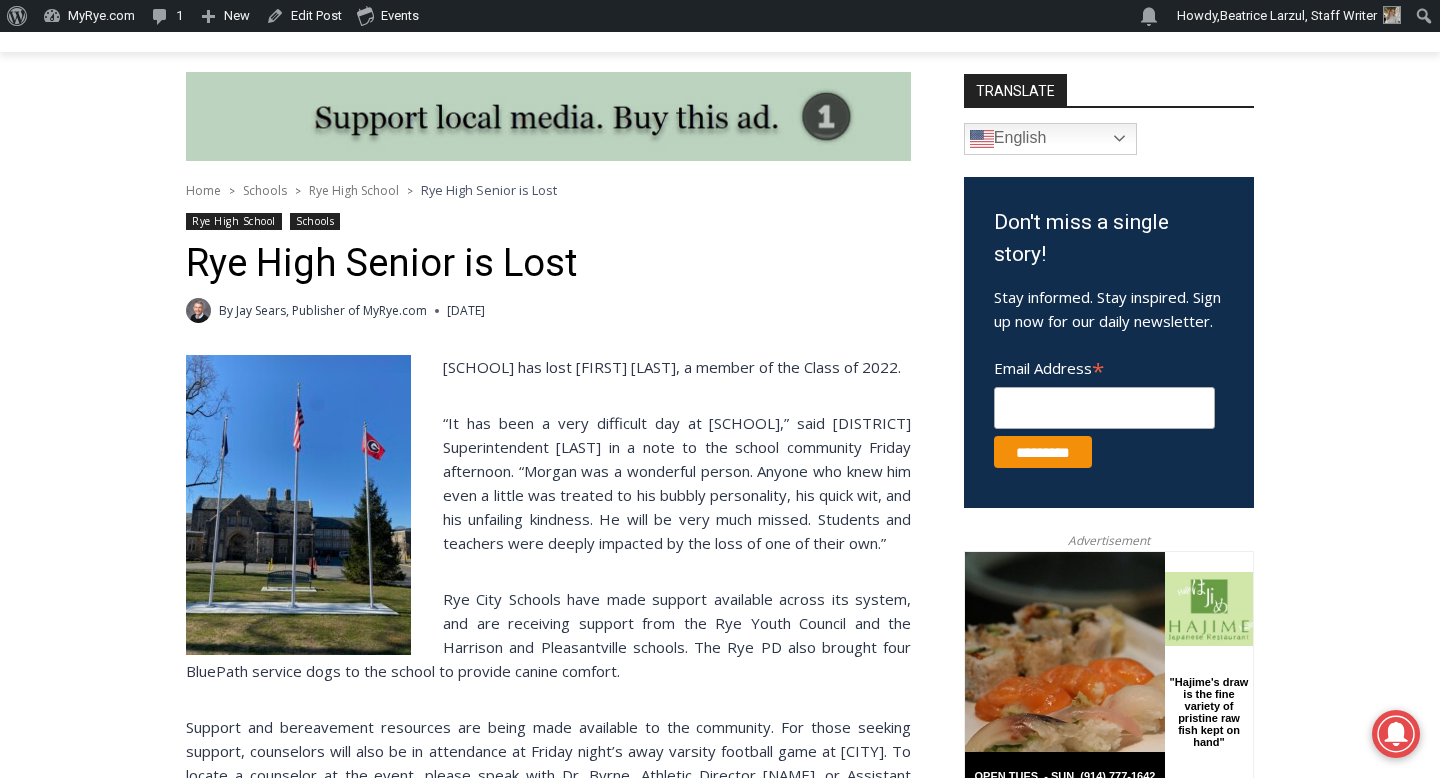 drag, startPoint x: 623, startPoint y: 465, endPoint x: 656, endPoint y: 589, distance: 128.31601 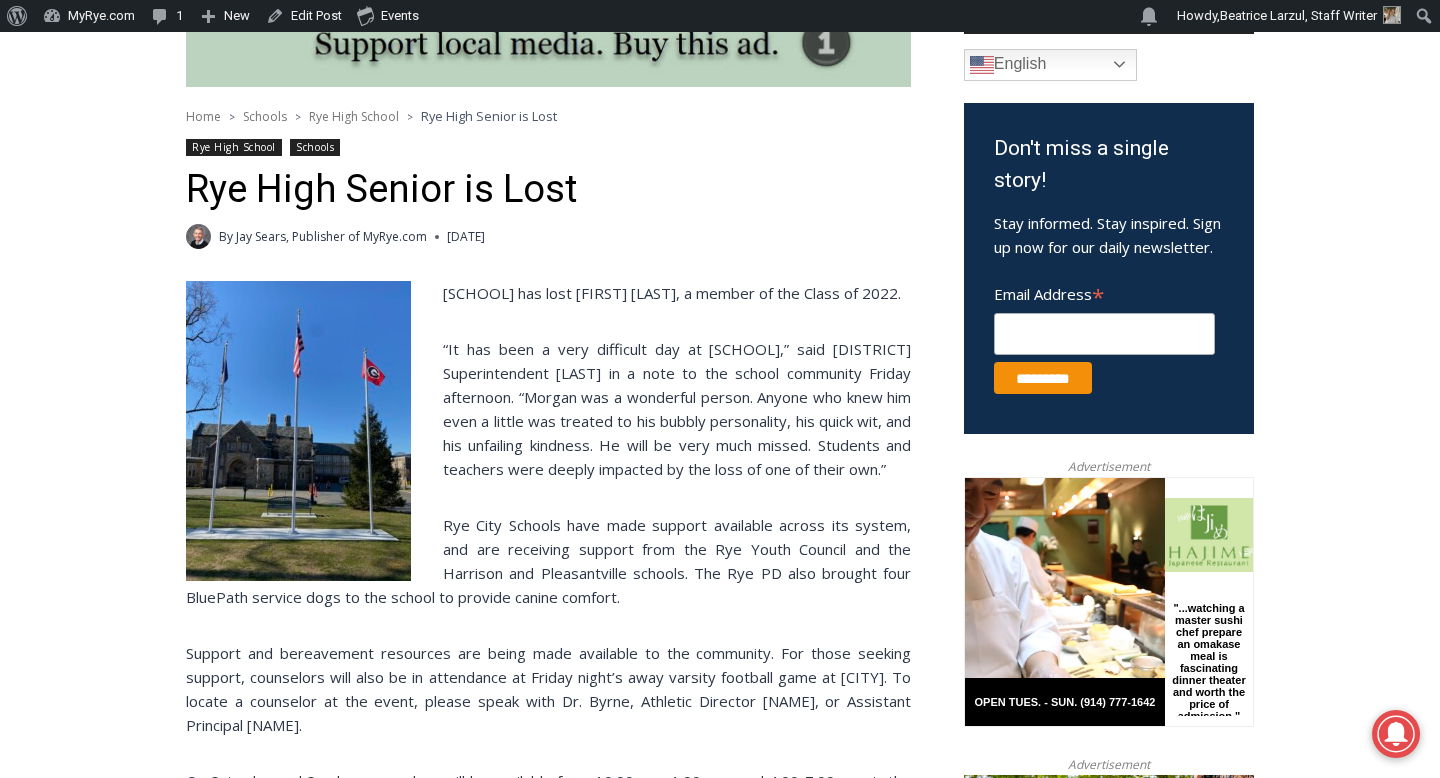 scroll, scrollTop: 589, scrollLeft: 0, axis: vertical 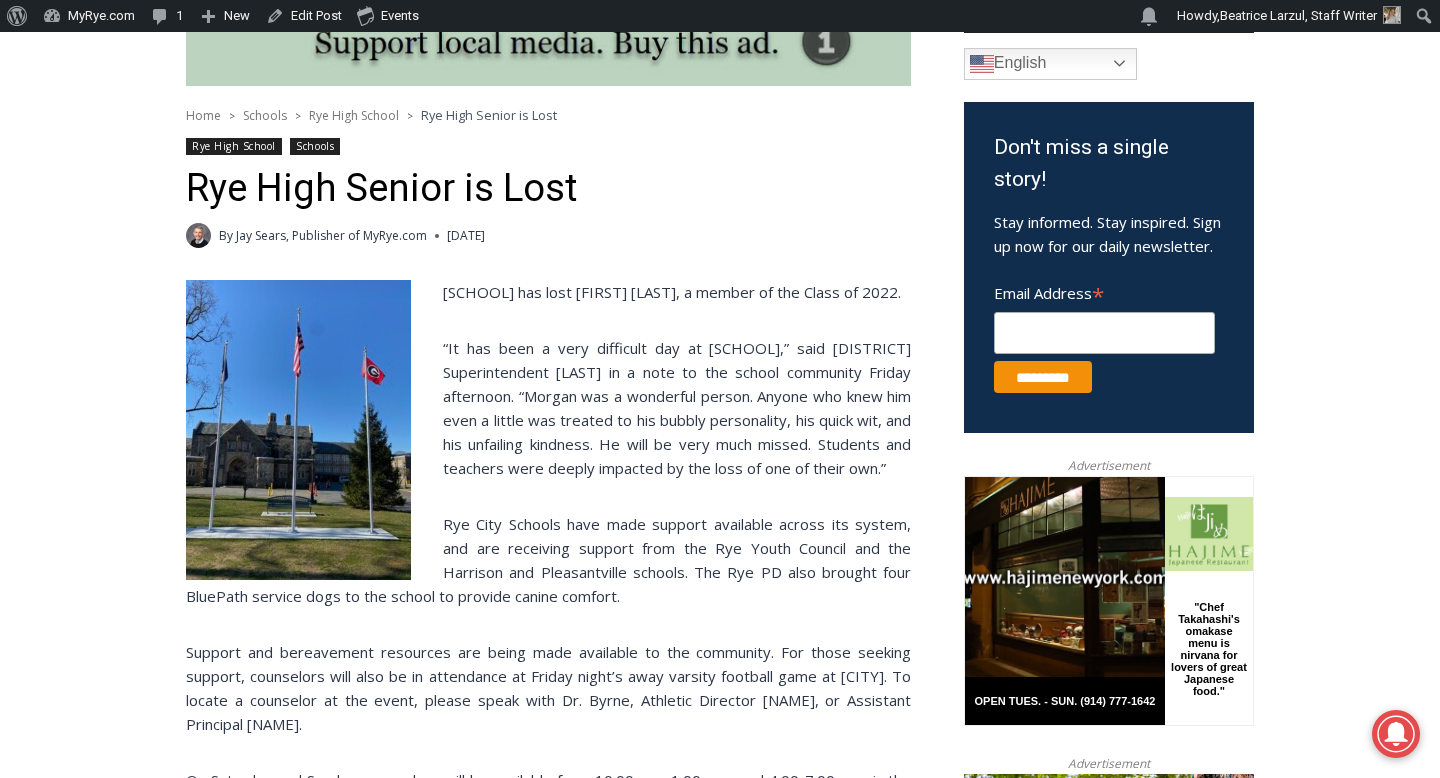 click on "Rye City Schools have made support available across its system, and are receiving support from the Rye Youth Council and the Harrison and Pleasantville schools. The Rye PD also brought four BluePath service dogs to the school to provide canine comfort." at bounding box center (548, 560) 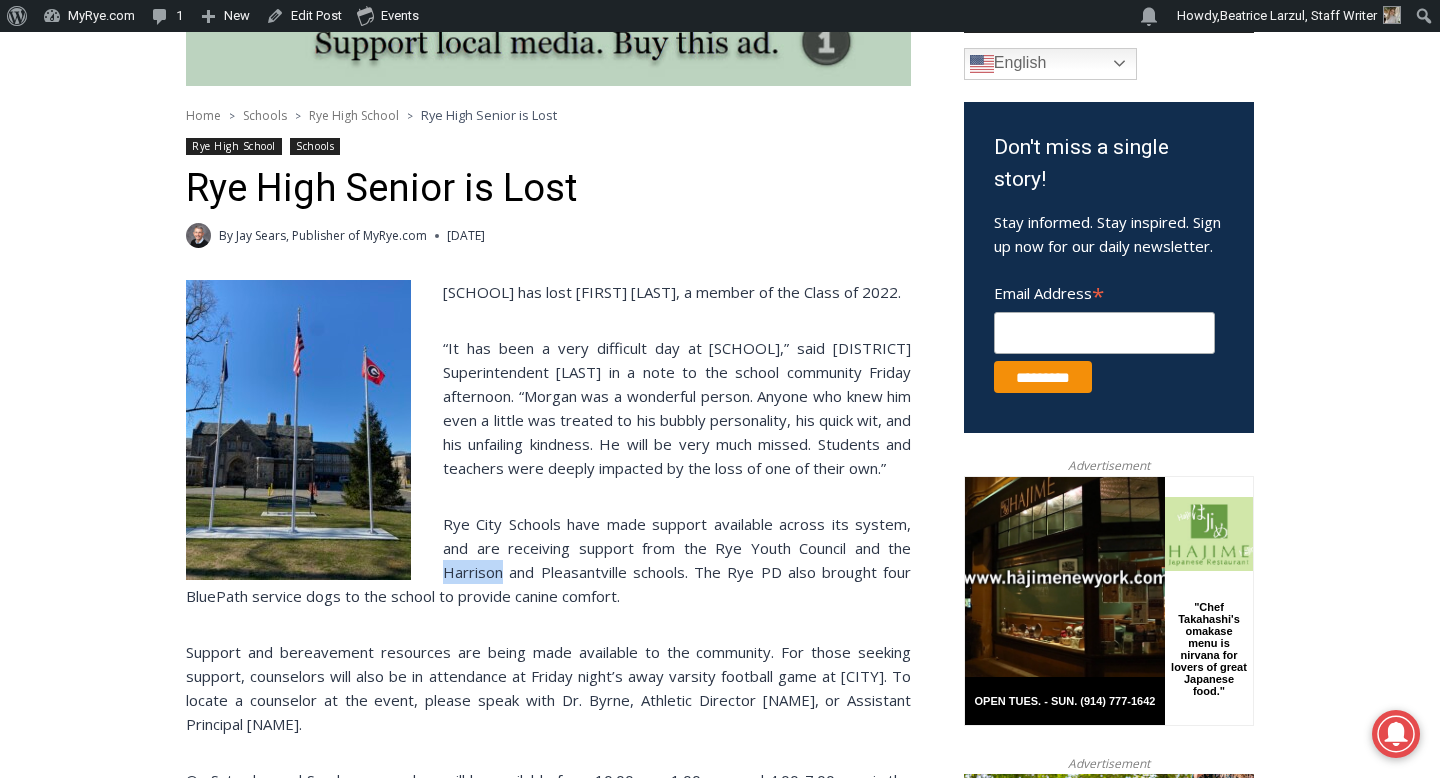 click on "Rye City Schools have made support available across its system, and are receiving support from the Rye Youth Council and the Harrison and Pleasantville schools. The Rye PD also brought four BluePath service dogs to the school to provide canine comfort." at bounding box center [548, 560] 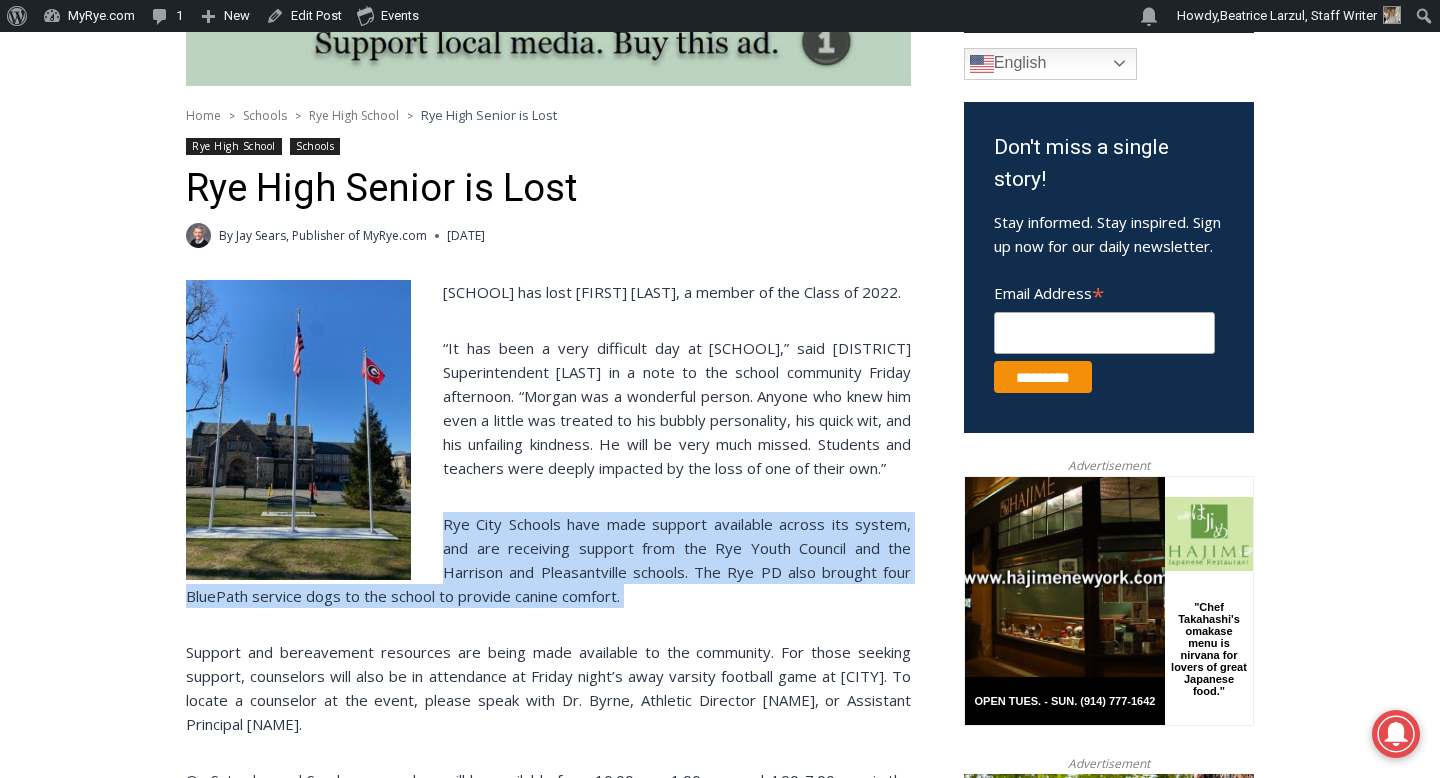click on "Rye City Schools have made support available across its system, and are receiving support from the Rye Youth Council and the Harrison and Pleasantville schools. The Rye PD also brought four BluePath service dogs to the school to provide canine comfort." at bounding box center [548, 560] 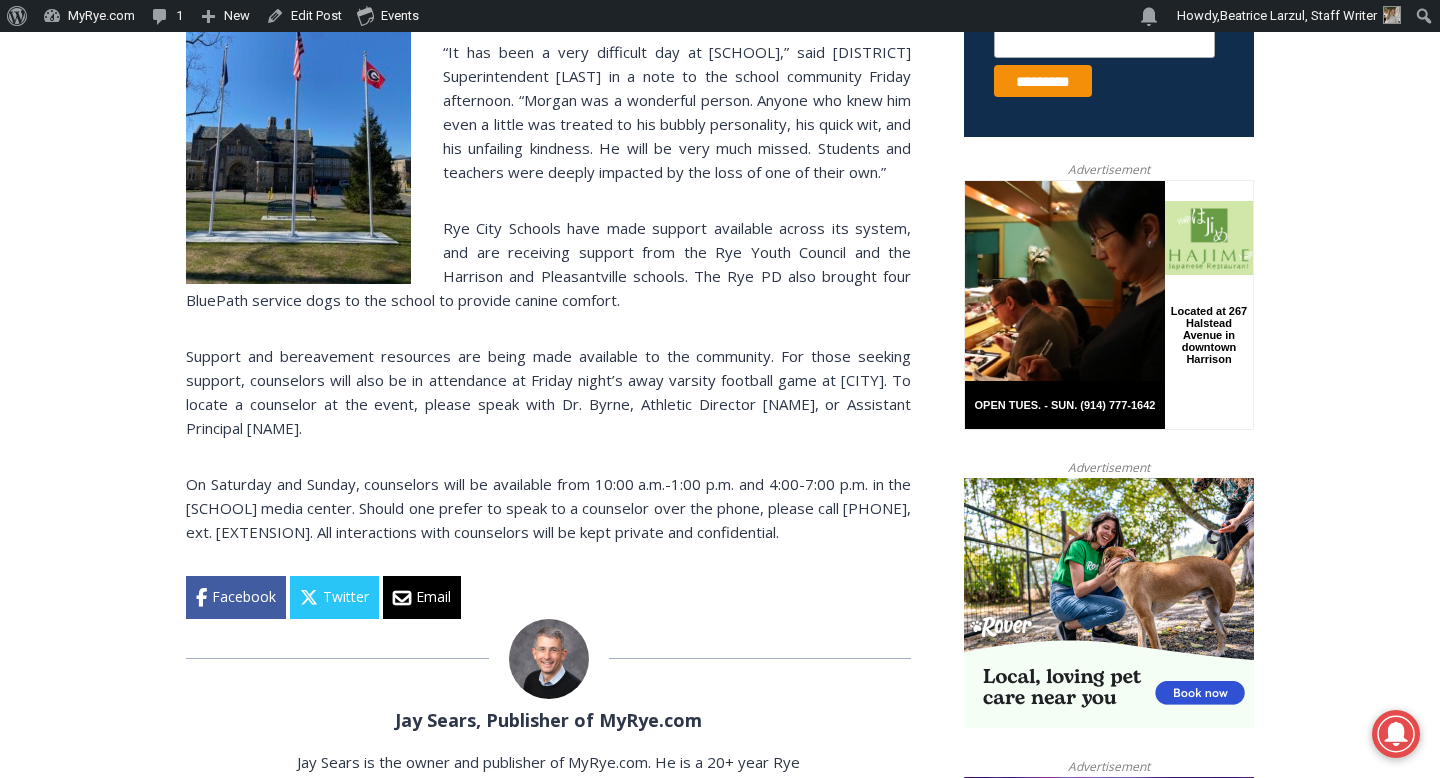 scroll, scrollTop: 886, scrollLeft: 0, axis: vertical 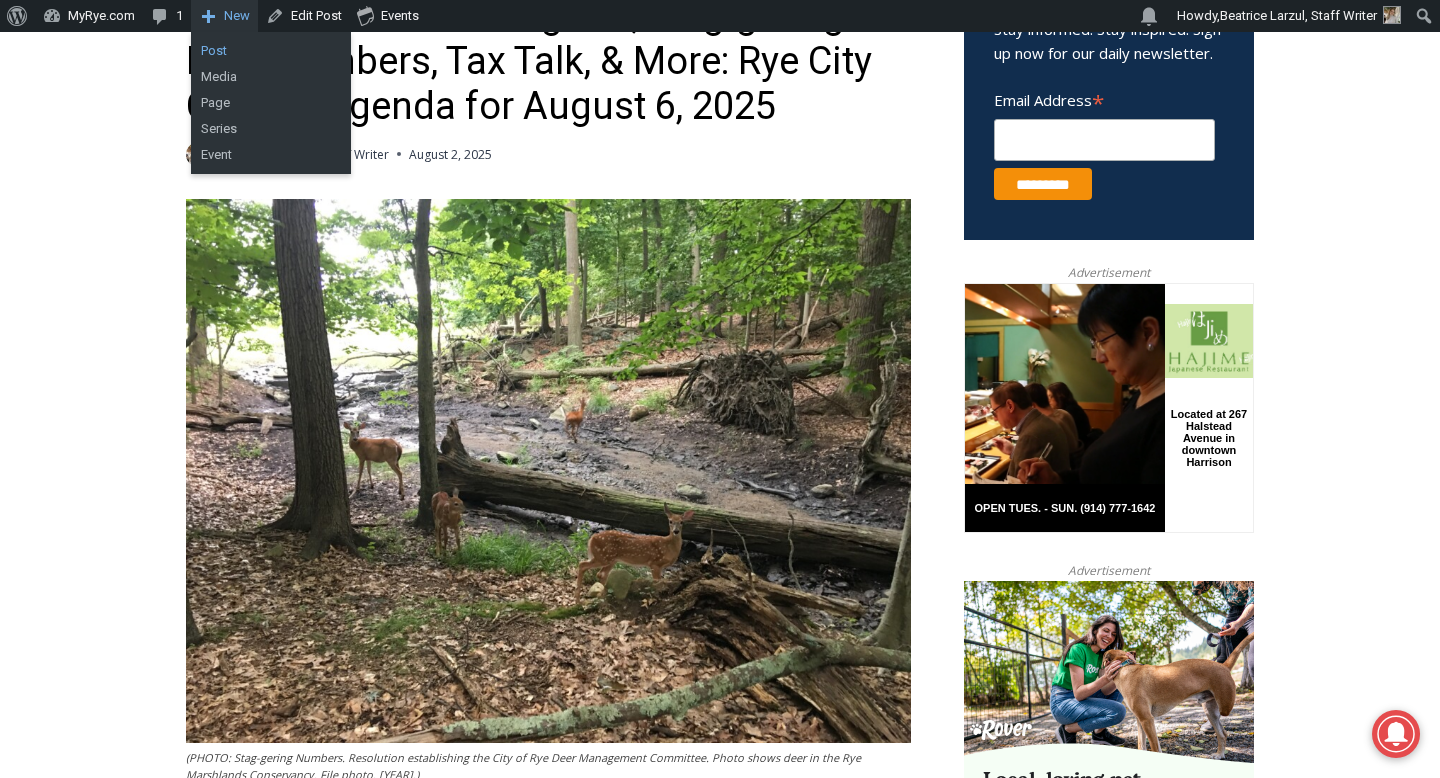 click on "Post" at bounding box center [271, 51] 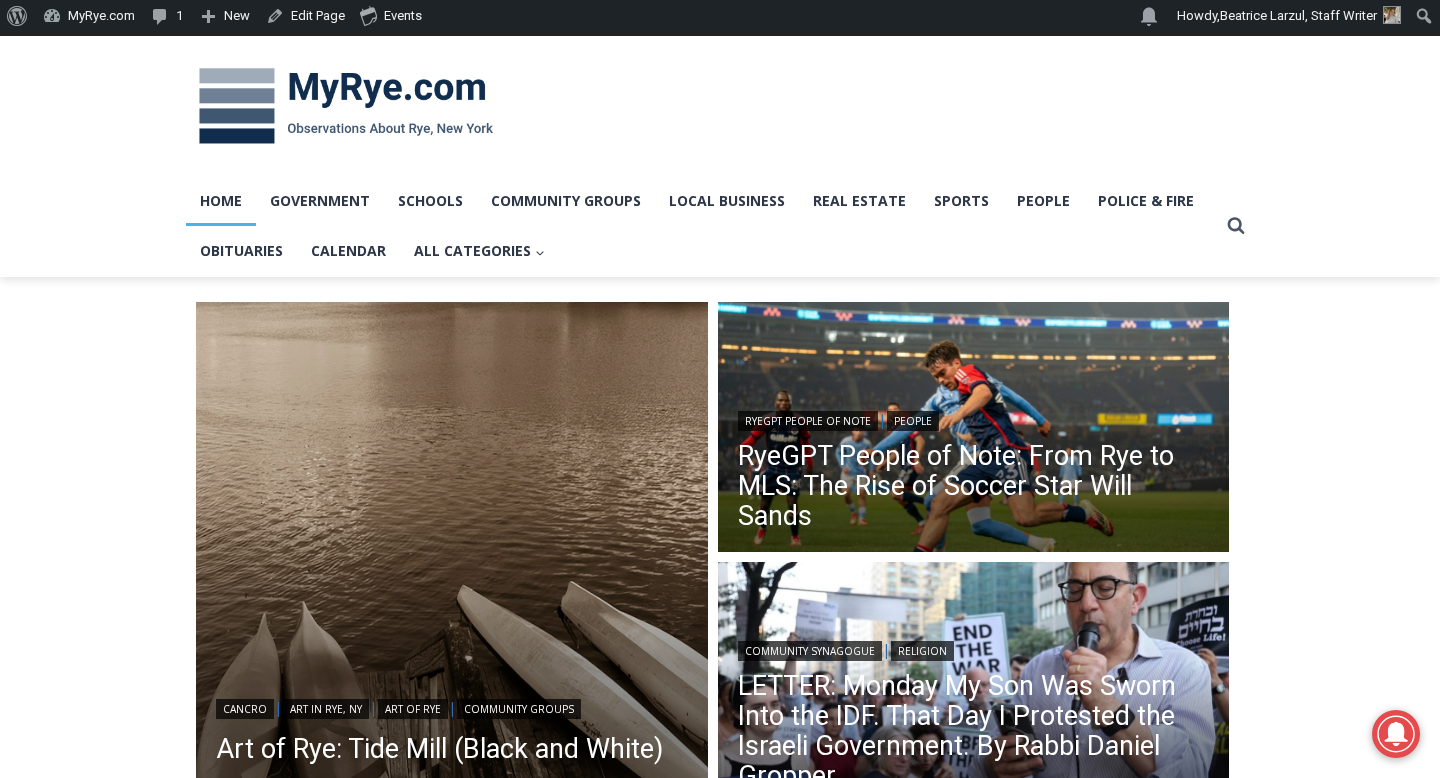 scroll, scrollTop: 0, scrollLeft: 0, axis: both 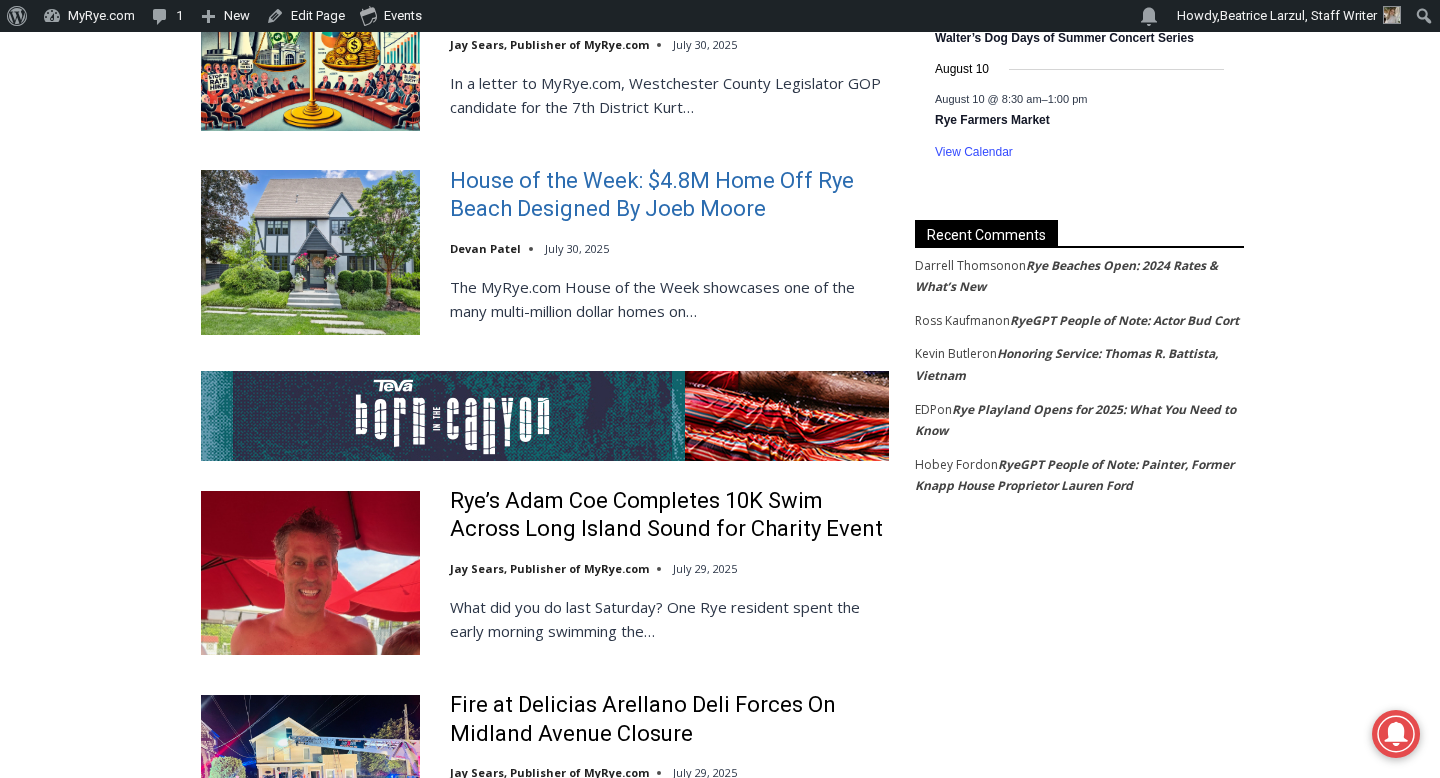 click on "House of the Week: $4.8M Home Off Rye Beach Designed By Joeb Moore" at bounding box center [669, 195] 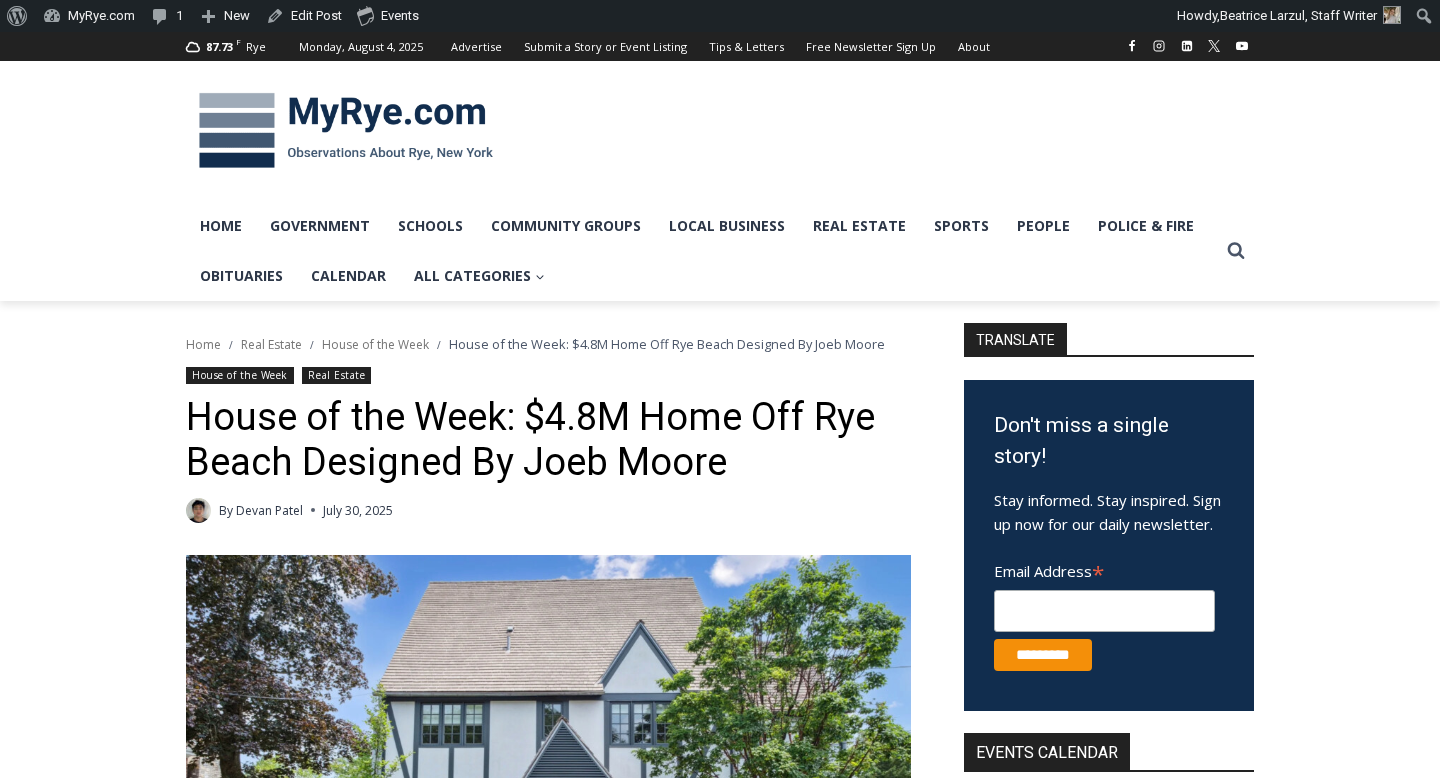 scroll, scrollTop: 0, scrollLeft: 0, axis: both 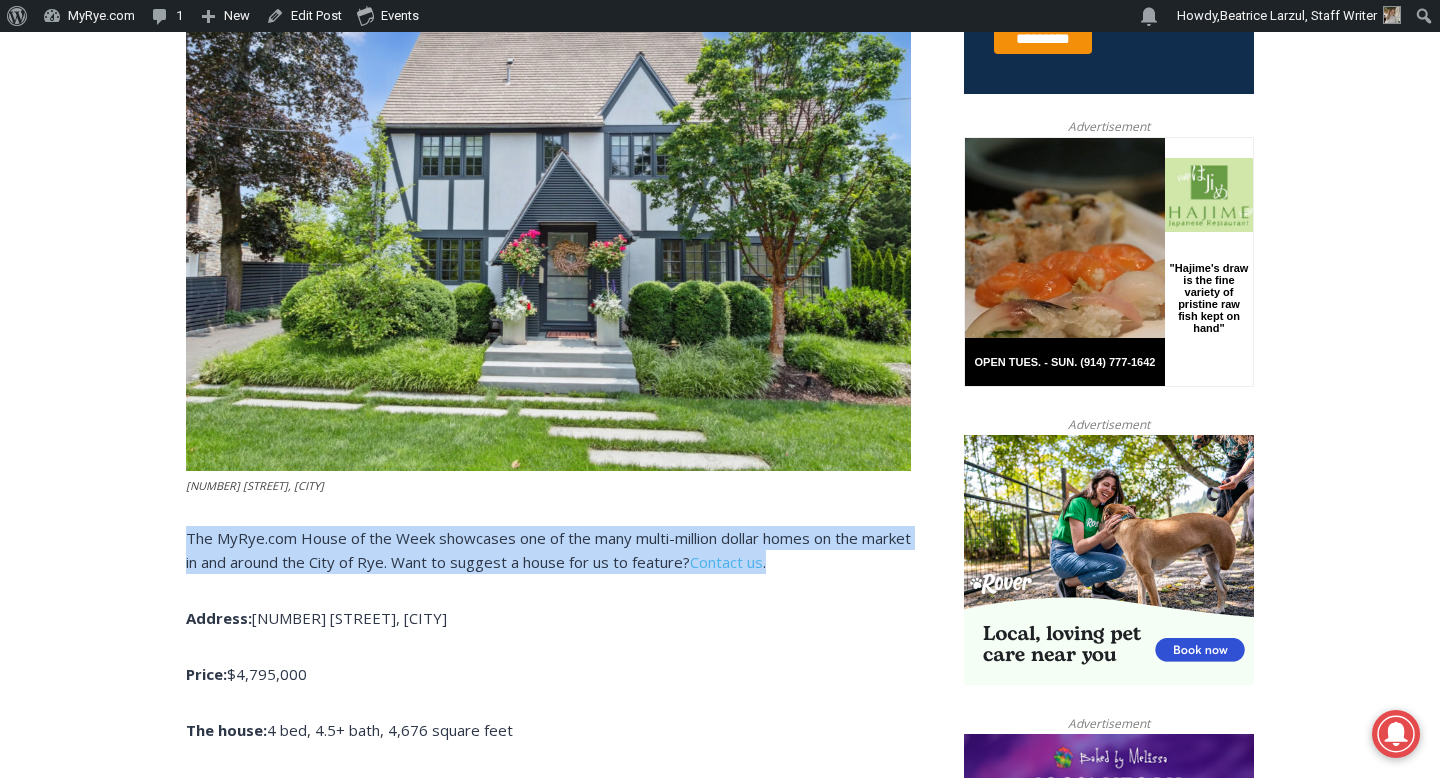 drag, startPoint x: 862, startPoint y: 562, endPoint x: 9, endPoint y: 540, distance: 853.2836 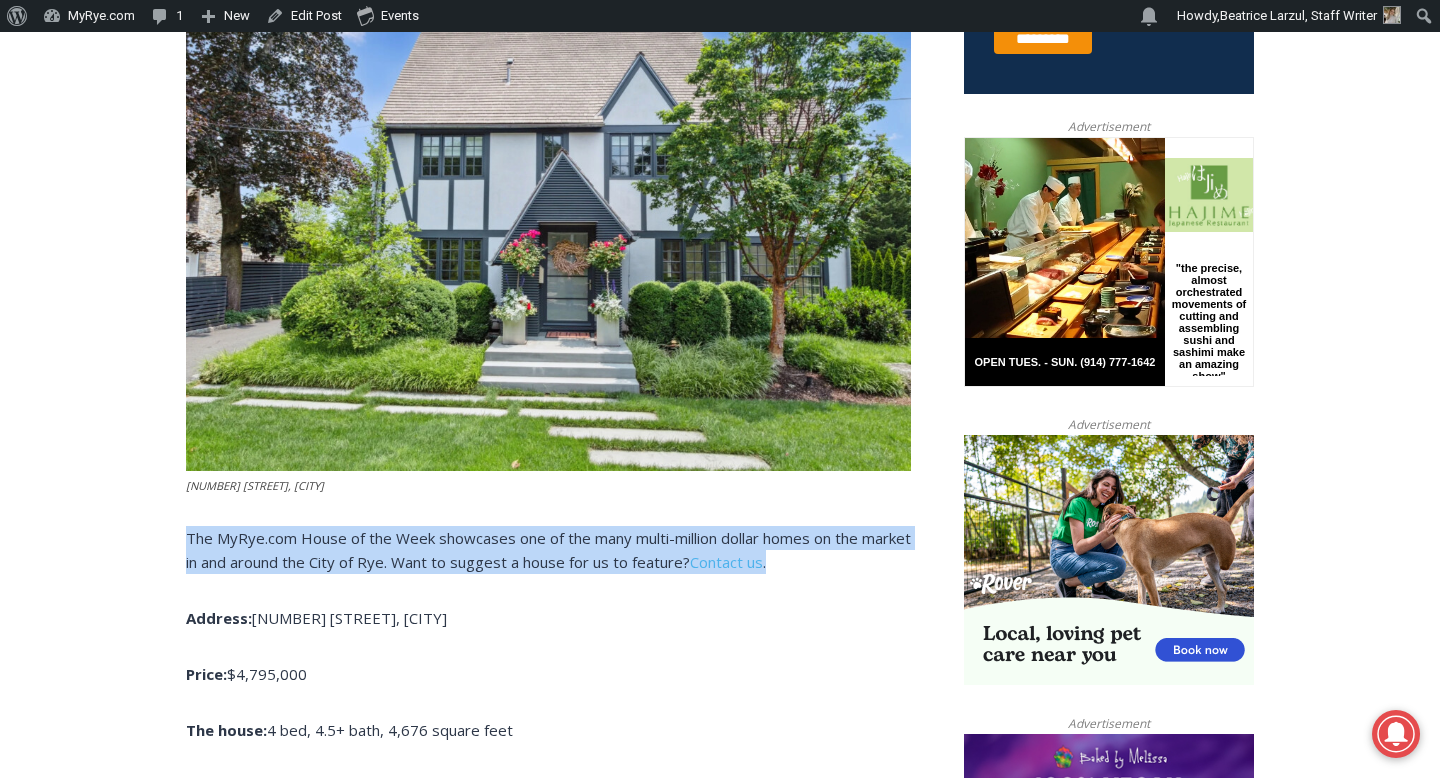 copy on "The MyRye.com House of the Week showcases one of the many multi-million dollar homes on the market in and around the City of Rye. Want to suggest a house for us to feature?  Contact us ." 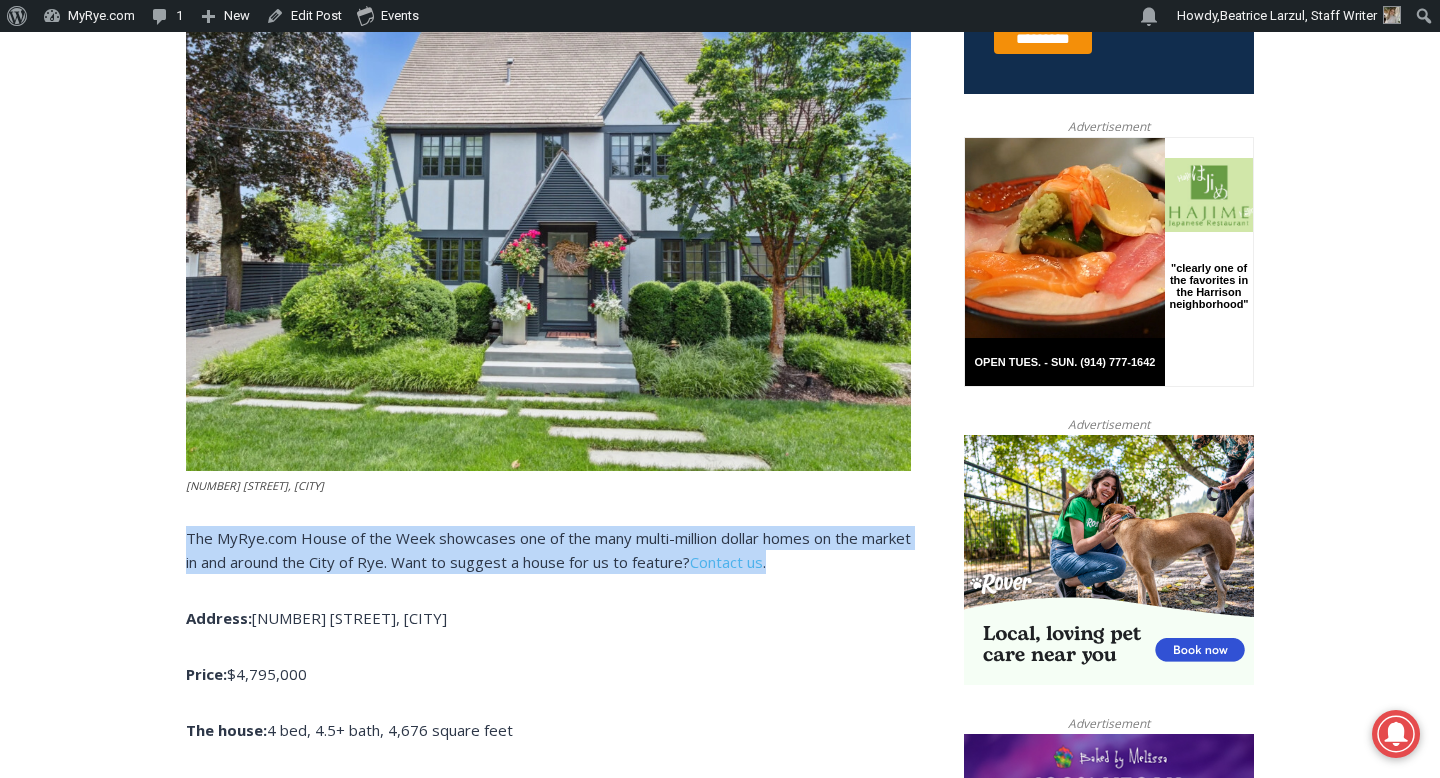 click on "The MyRye.com House of the Week showcases one of the many multi-million dollar homes on the market in and around the City of Rye. Want to suggest a house for us to feature?  Contact us ." at bounding box center (548, 550) 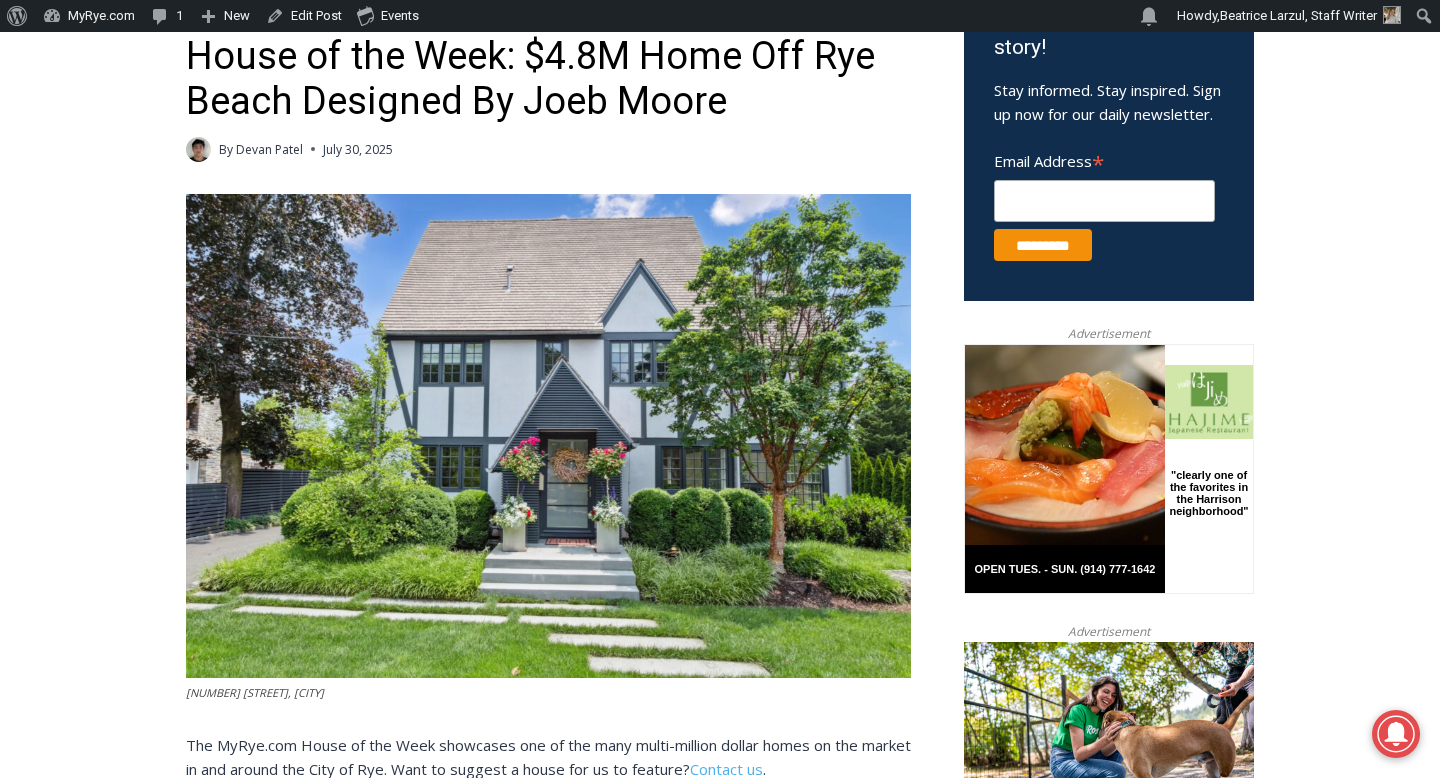 scroll, scrollTop: 0, scrollLeft: 0, axis: both 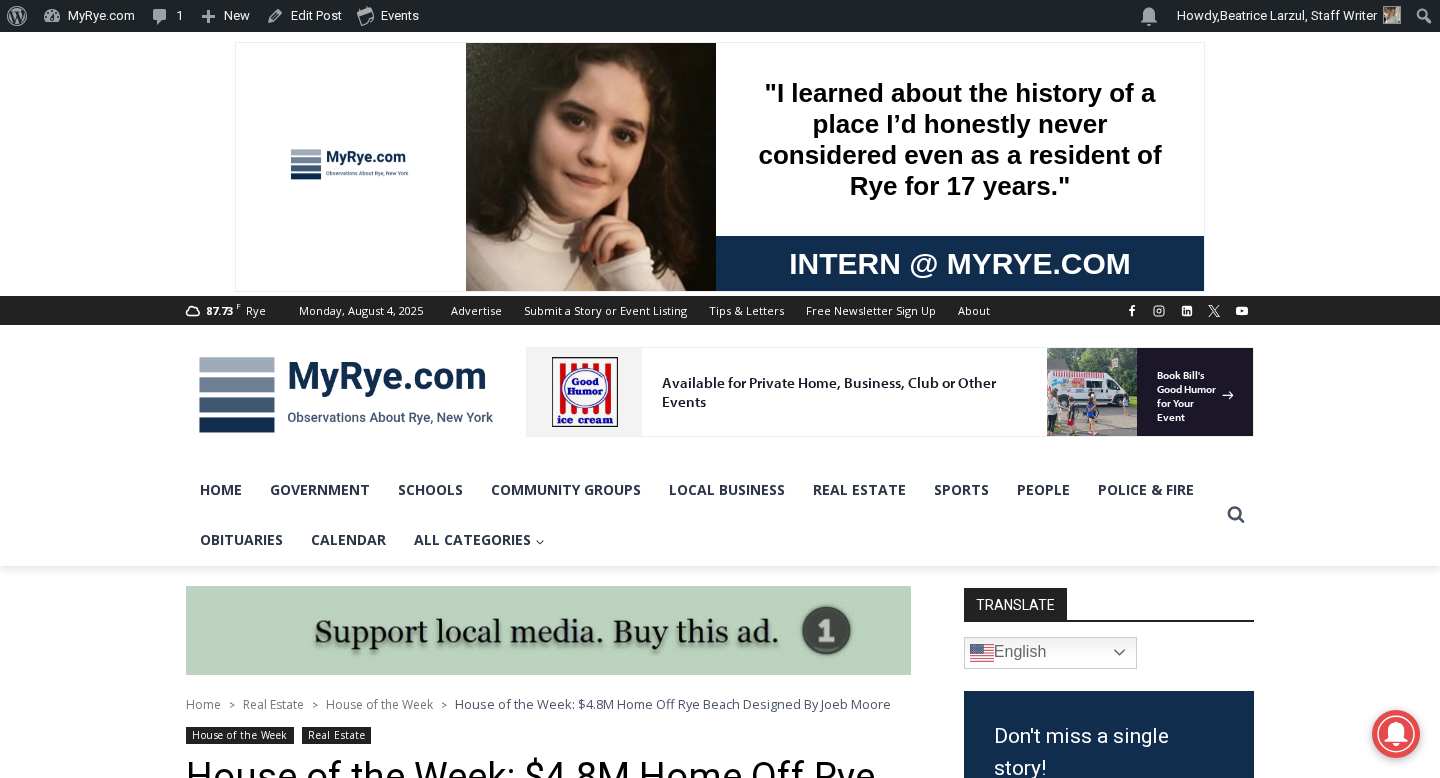 click at bounding box center (346, 395) 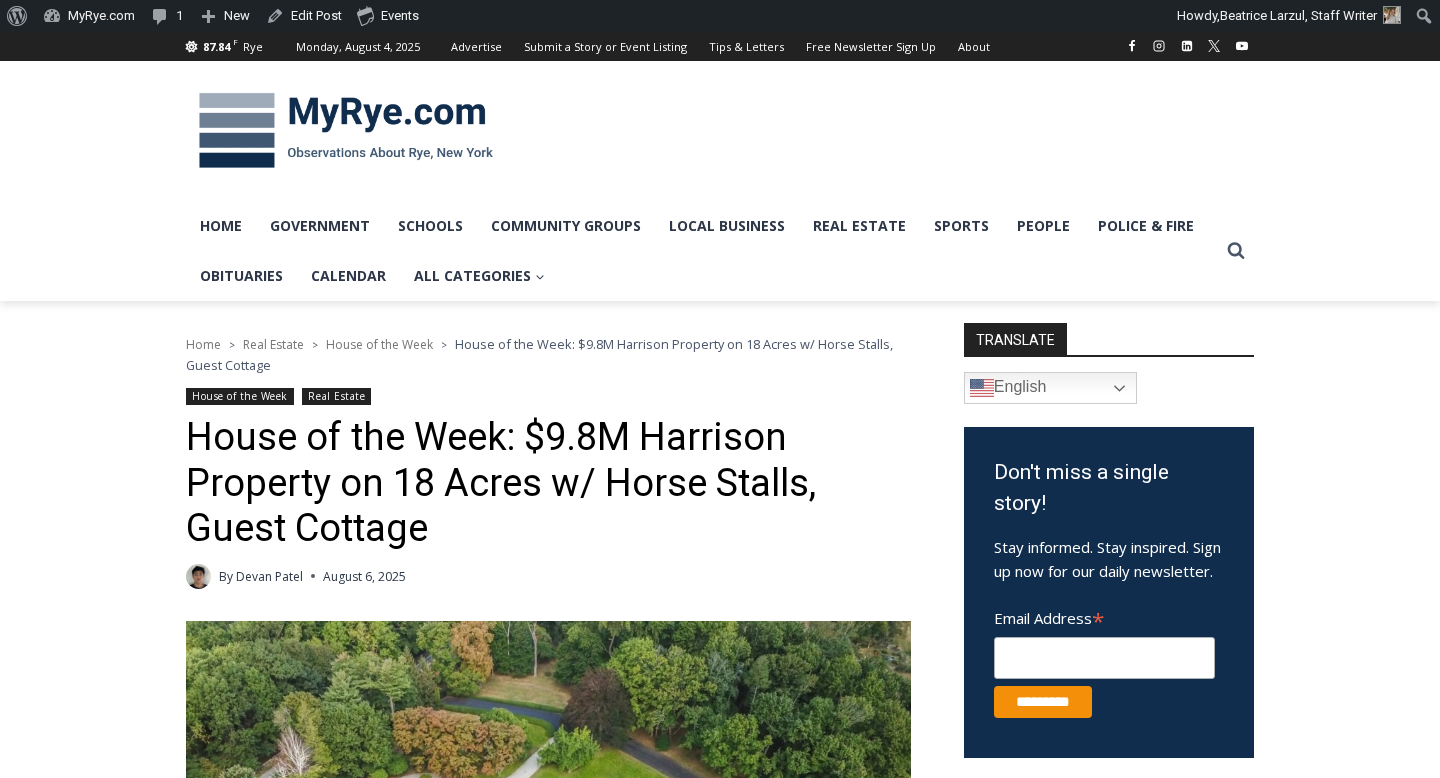 scroll, scrollTop: 0, scrollLeft: 0, axis: both 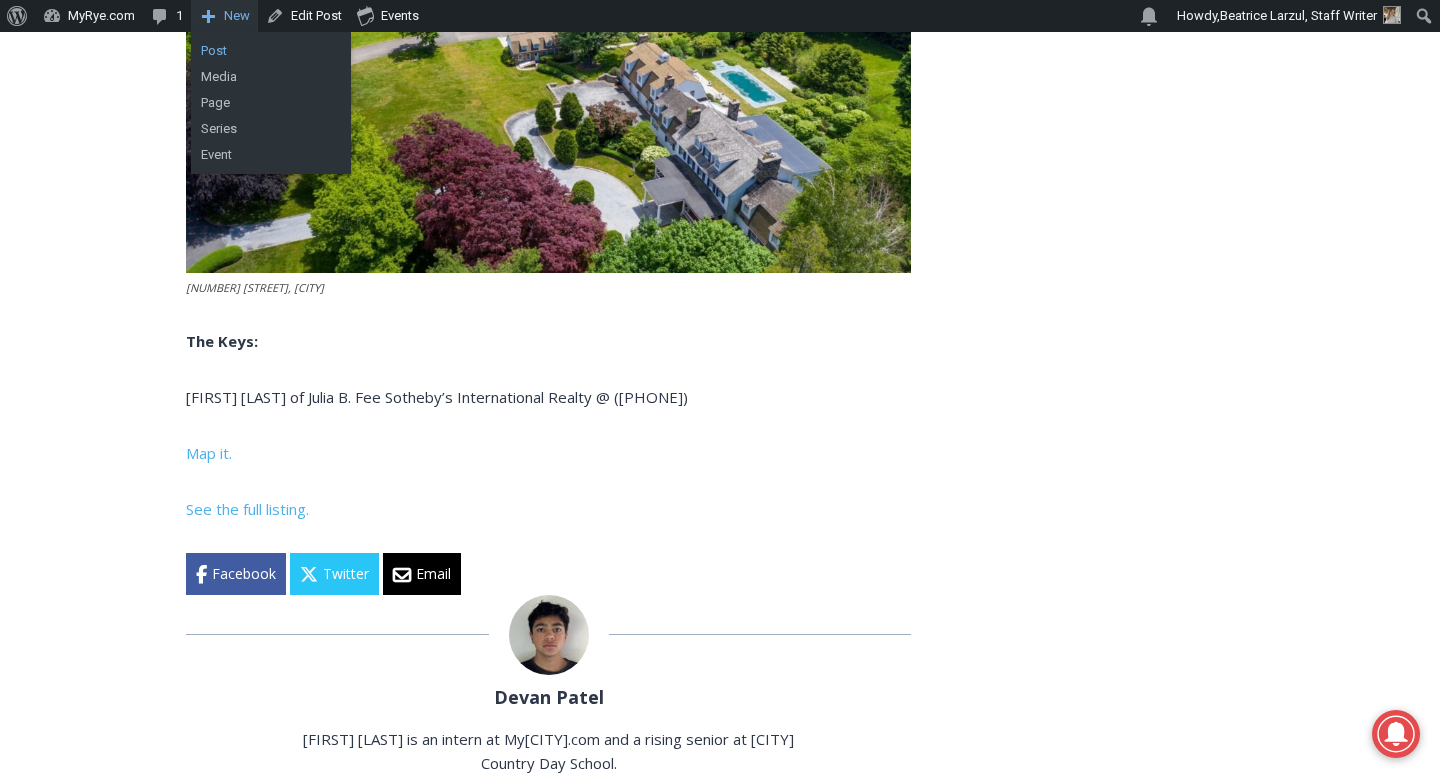 click on "Post" at bounding box center [271, 51] 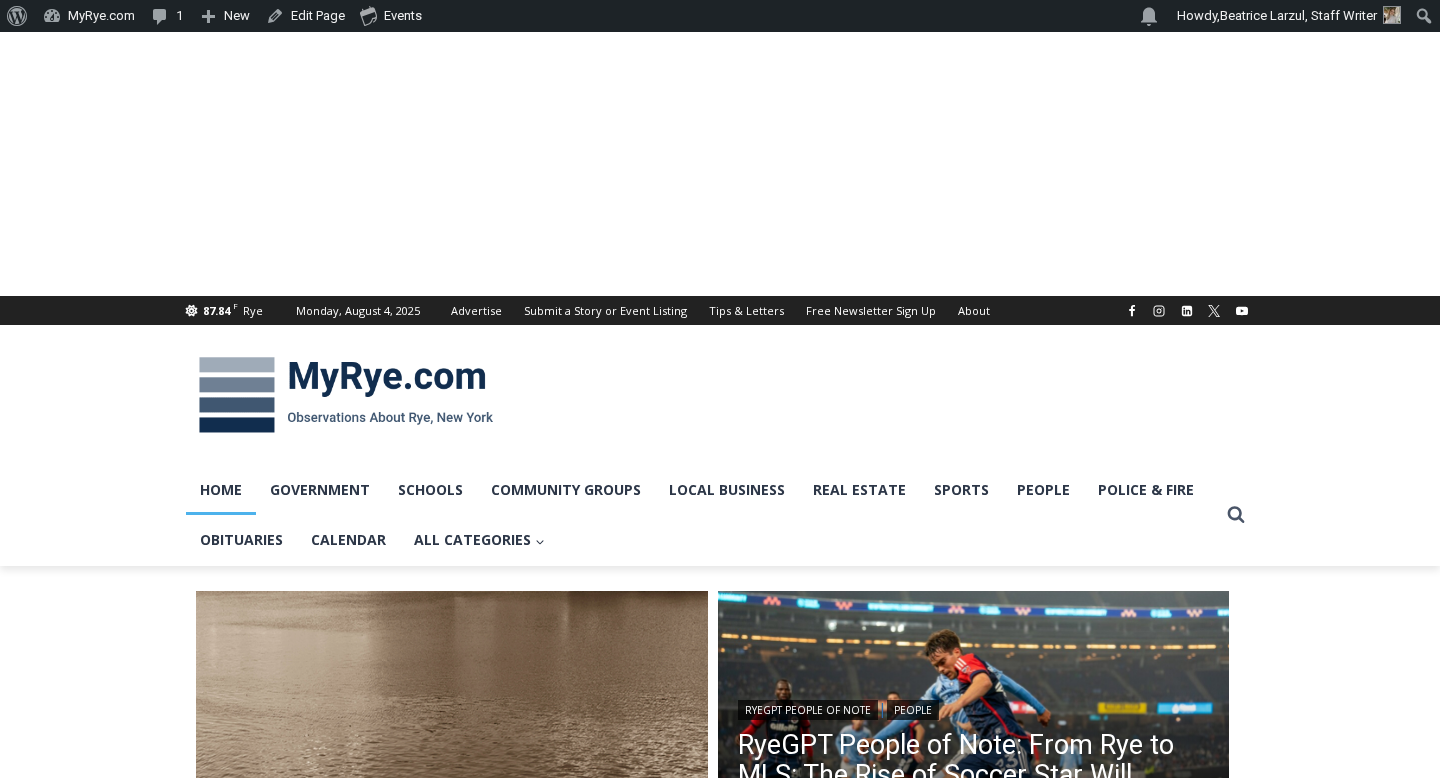 scroll, scrollTop: 0, scrollLeft: 0, axis: both 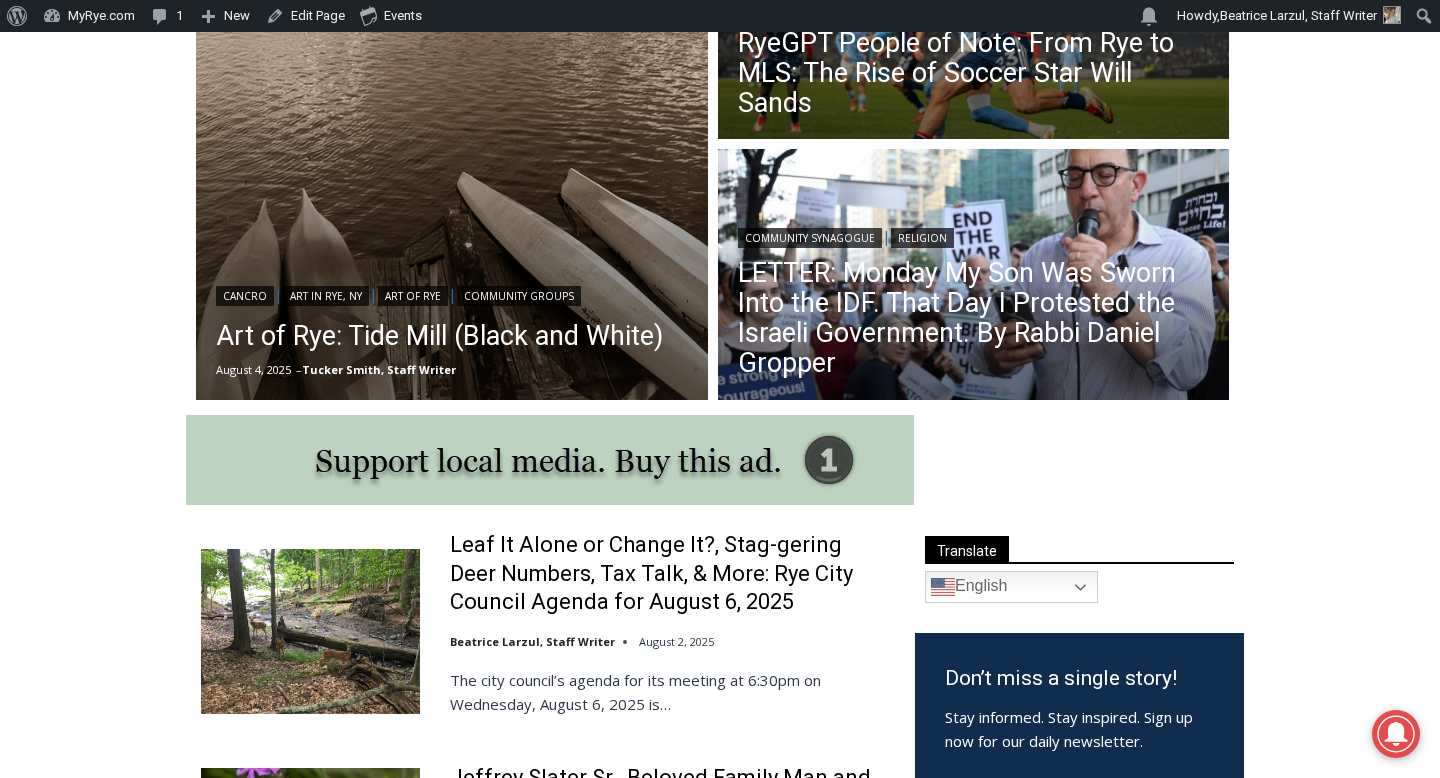 click on "Cancro  |  Art in Rye, NY  |  Art of Rye  |  Community Groups Art of Rye: Tide Mill (Black and White) August 4, 2025 –  Tucker Smith, Staff Writer
RyeGPT People of Note  |  People RyeGPT People of Note: From Rye to MLS: The Rise of Soccer Star Will Sands
Community Synagogue  |  Religion LETTER: Monday My Son Was Sworn Into the IDF. That Day I Protested the Israeli Government. By Rabbi Daniel Gropper
Leaf It Alone or Change It?, Stag-gering Deer Numbers, Tax Talk, & More: Rye City Council Agenda for August 6, 2025
Beatrice Larzul, Staff Writer
August 2, 2025
The city council’s agenda for its meeting at 6:30pm on Wednesday, August 6, 2025 is…
Jeffrey Slater Sr., Beloved Family Man and Union Engineer, Dies at 63
Jay Sears, Publisher of MyRye.com
August 2, 2025
Jeffrey George Slater Sr., known affectionately to friends and family as Jeff, passed away at…" at bounding box center (720, 2410) 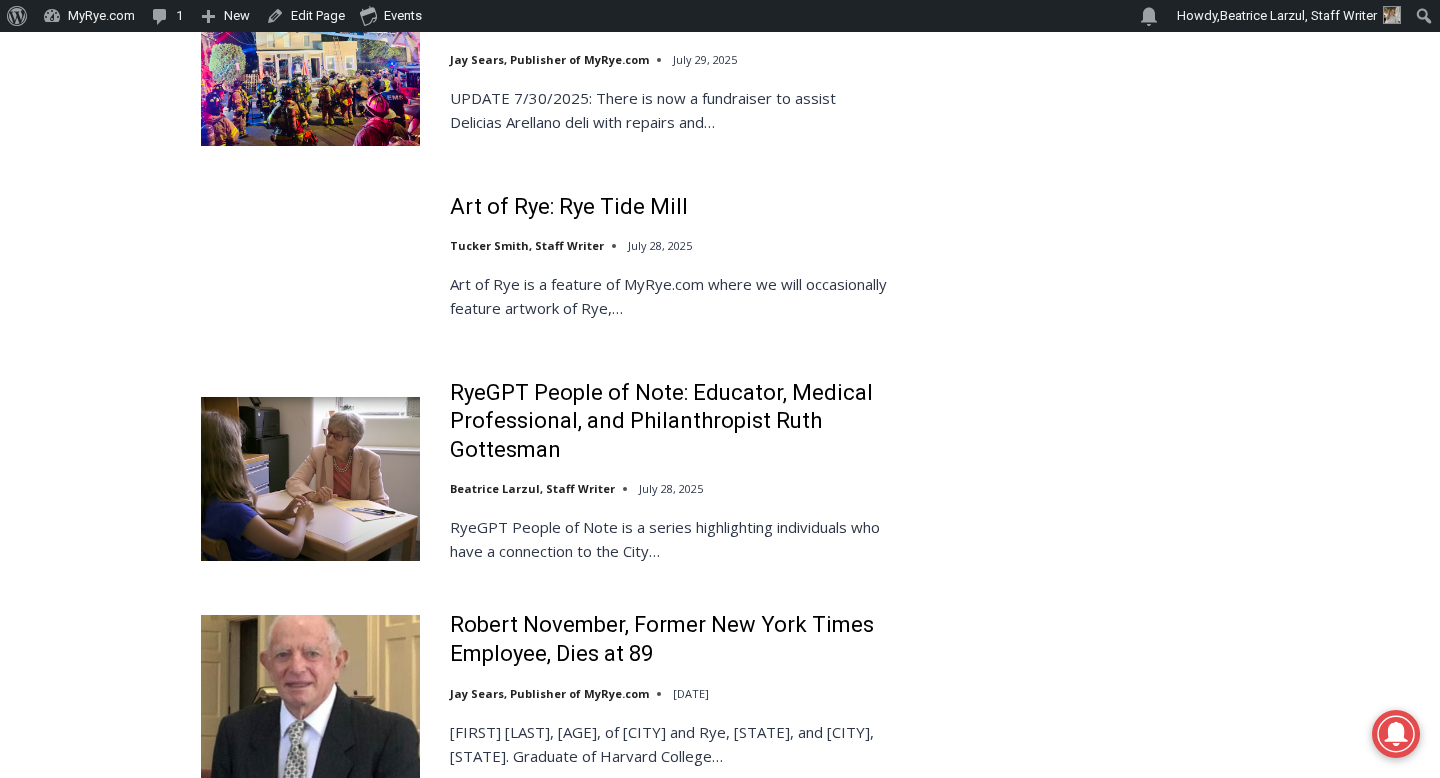 scroll, scrollTop: 4242, scrollLeft: 0, axis: vertical 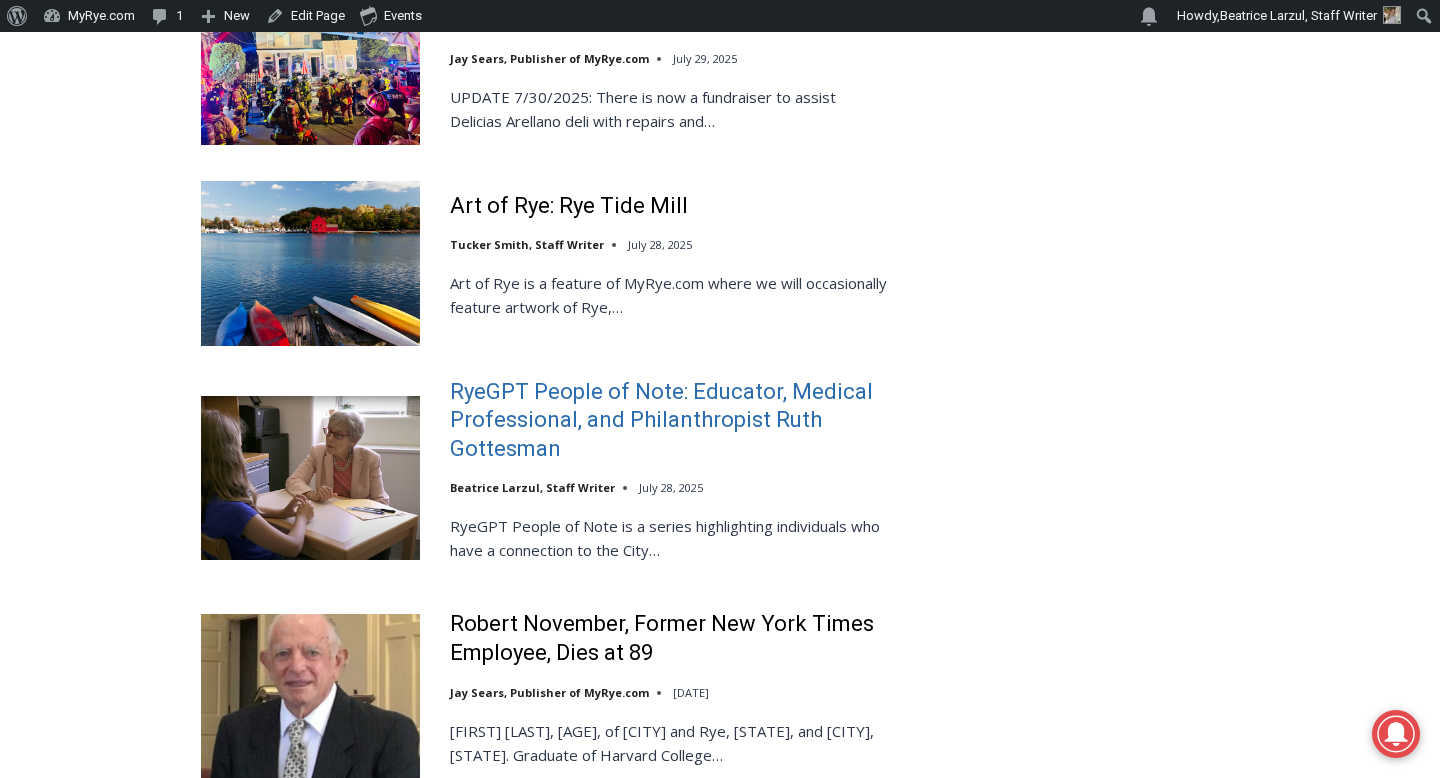 click on "RyeGPT People of Note: Educator, Medical Professional, and Philanthropist Ruth Gottesman" at bounding box center [669, 421] 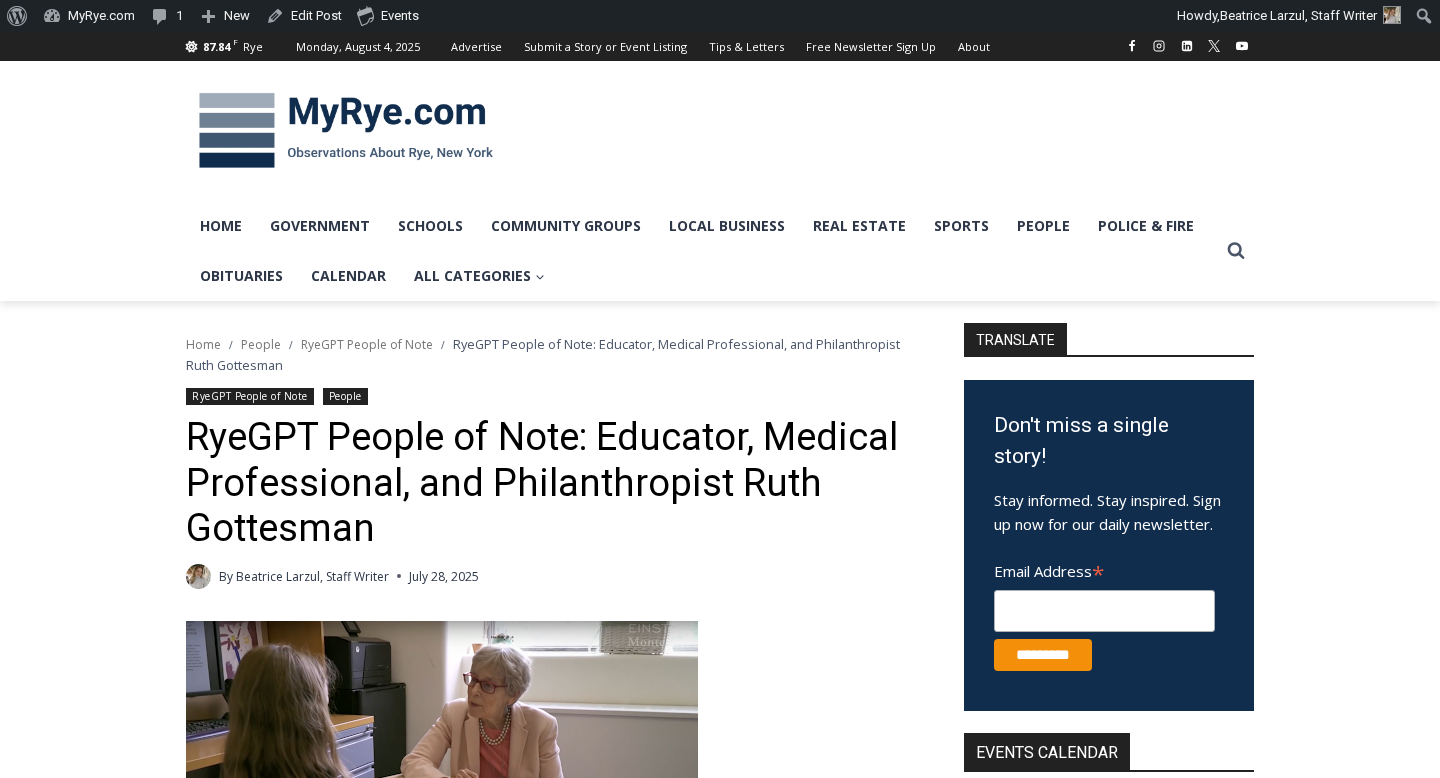 scroll, scrollTop: 0, scrollLeft: 0, axis: both 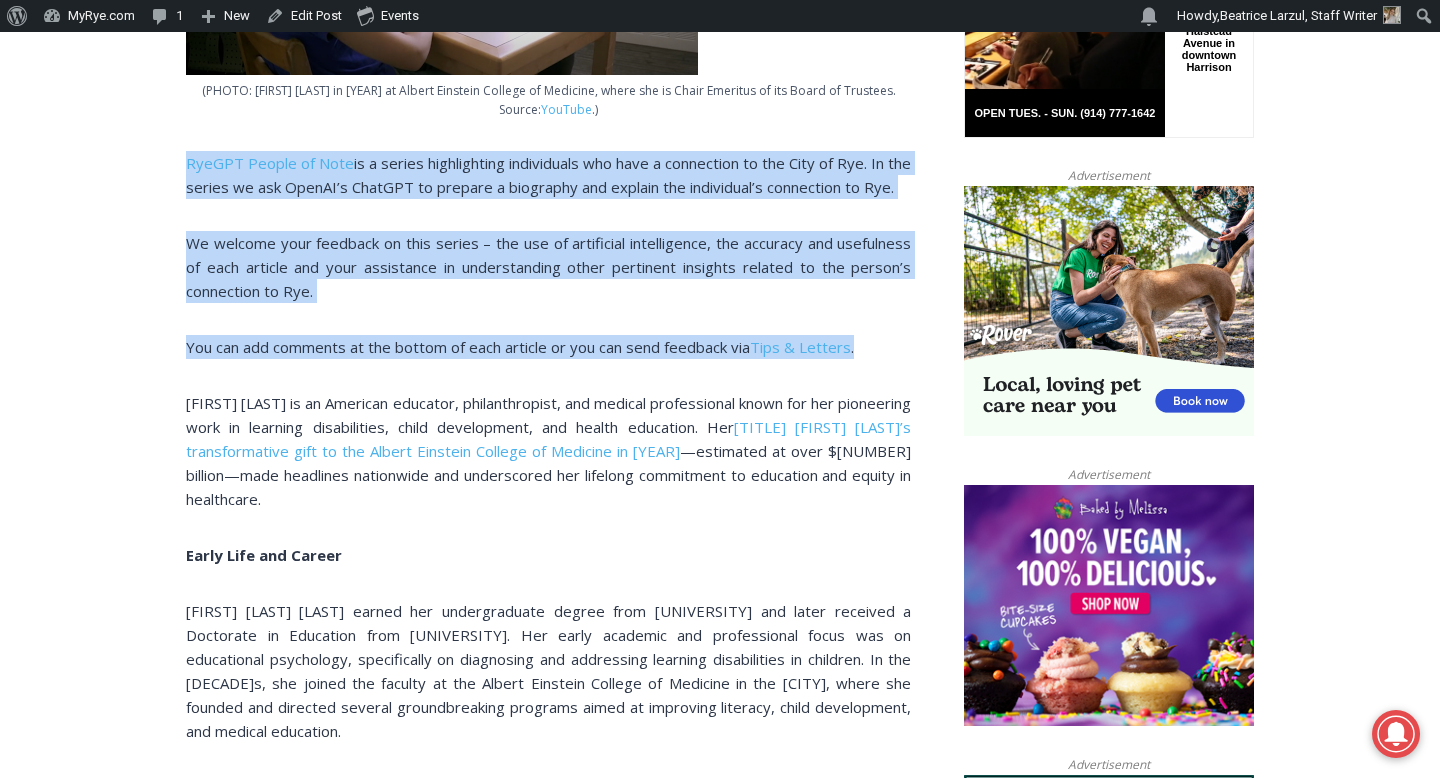 drag, startPoint x: 167, startPoint y: 162, endPoint x: 875, endPoint y: 387, distance: 742.89233 